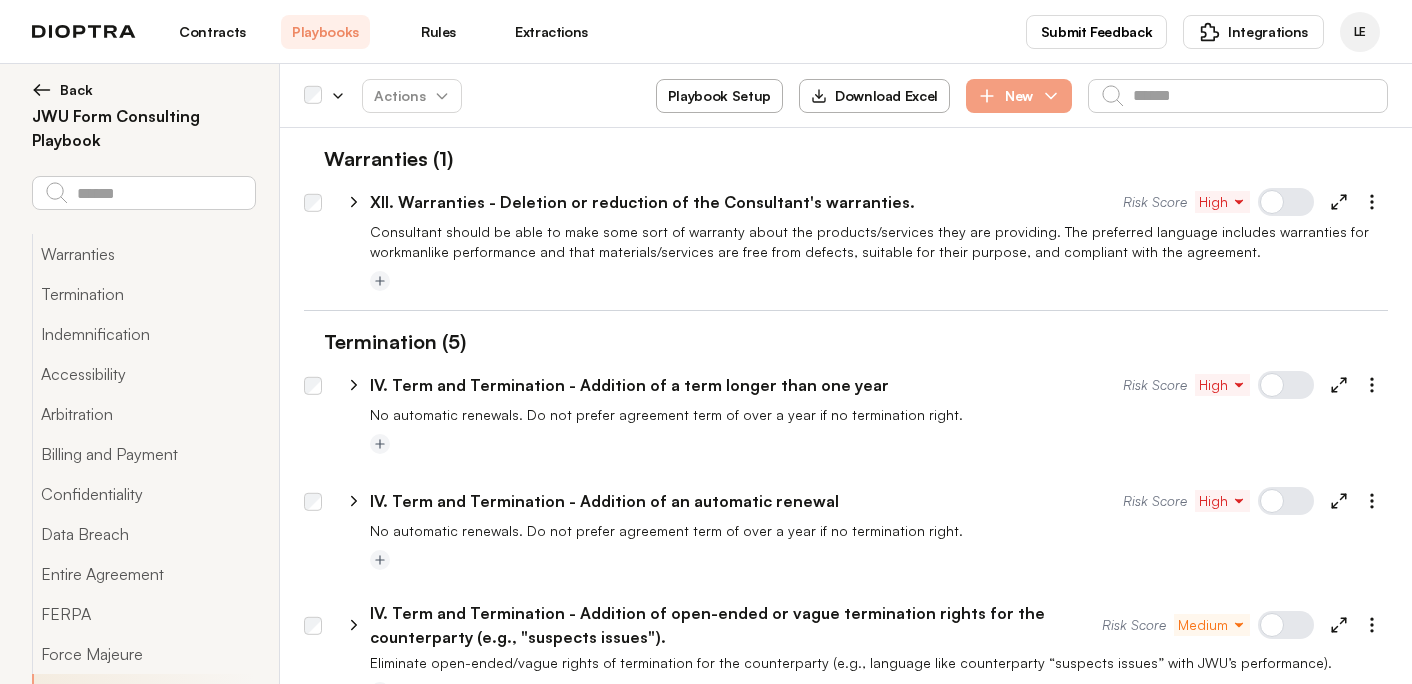 select on "*******" 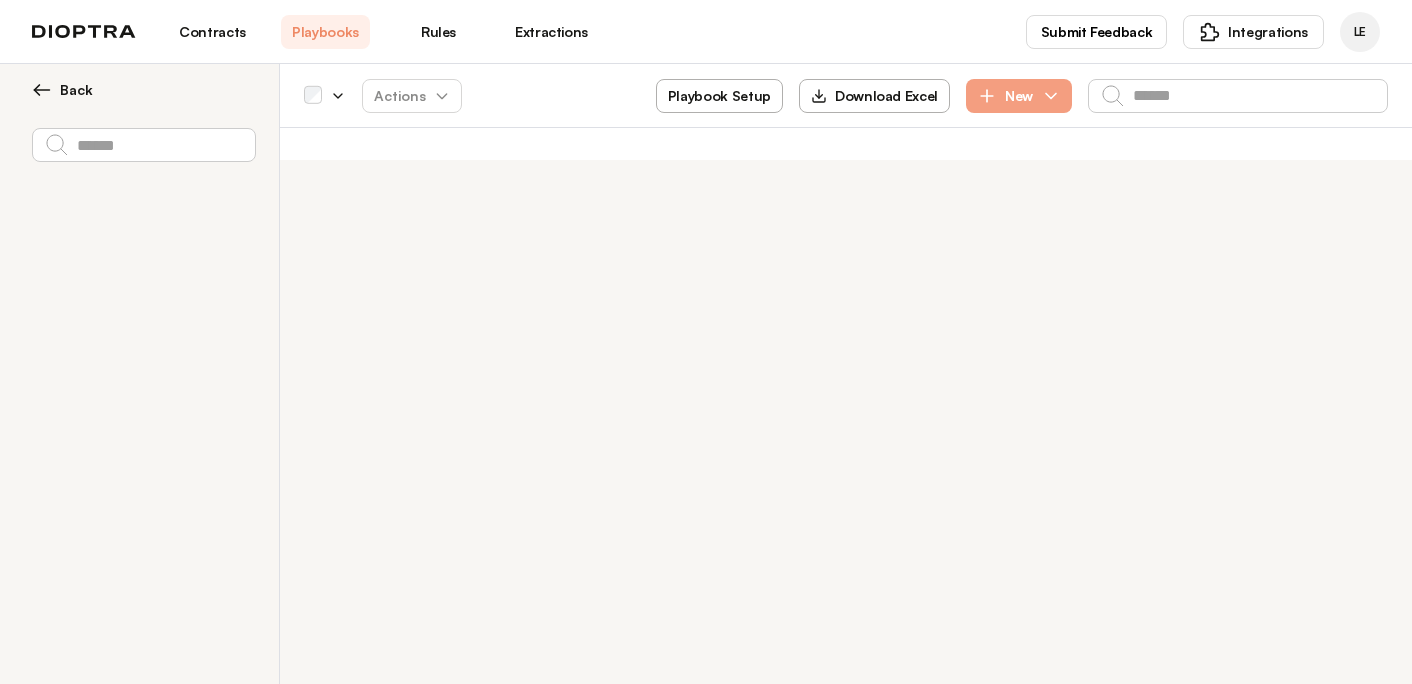 scroll, scrollTop: 0, scrollLeft: 0, axis: both 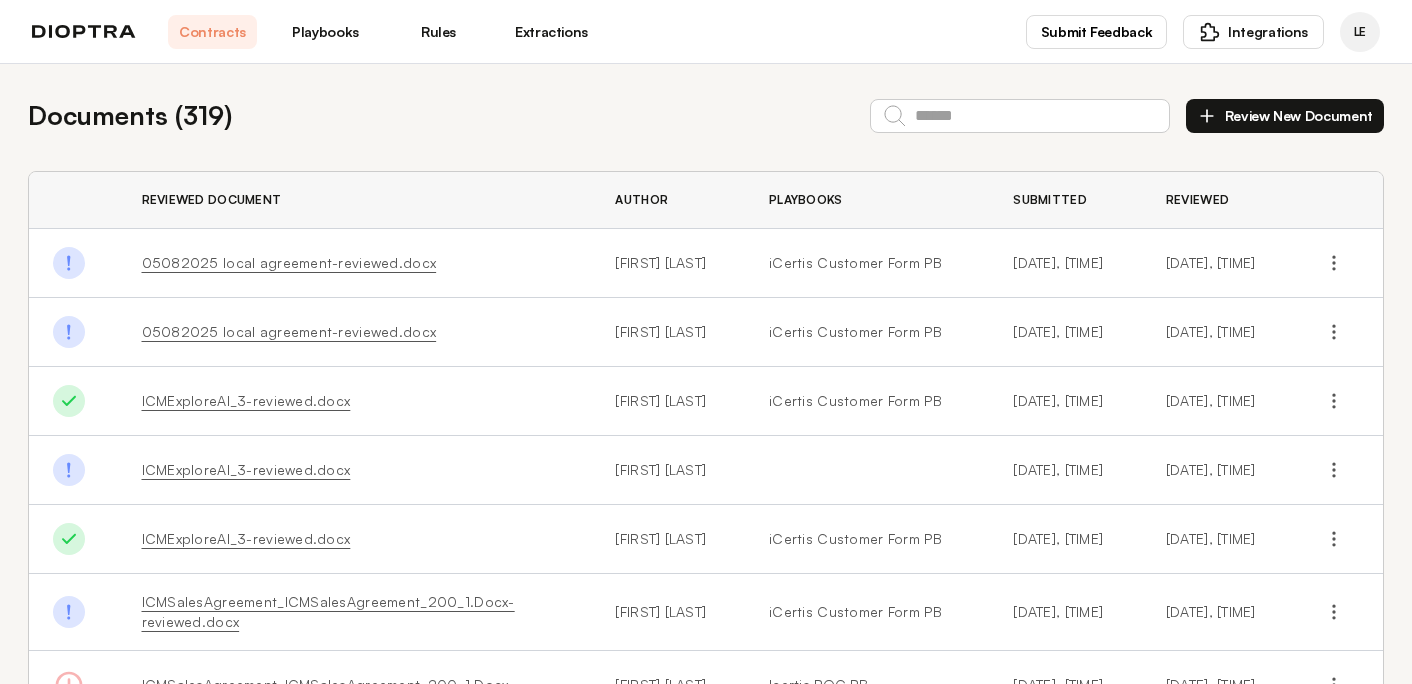 click on "Playbooks" at bounding box center [325, 32] 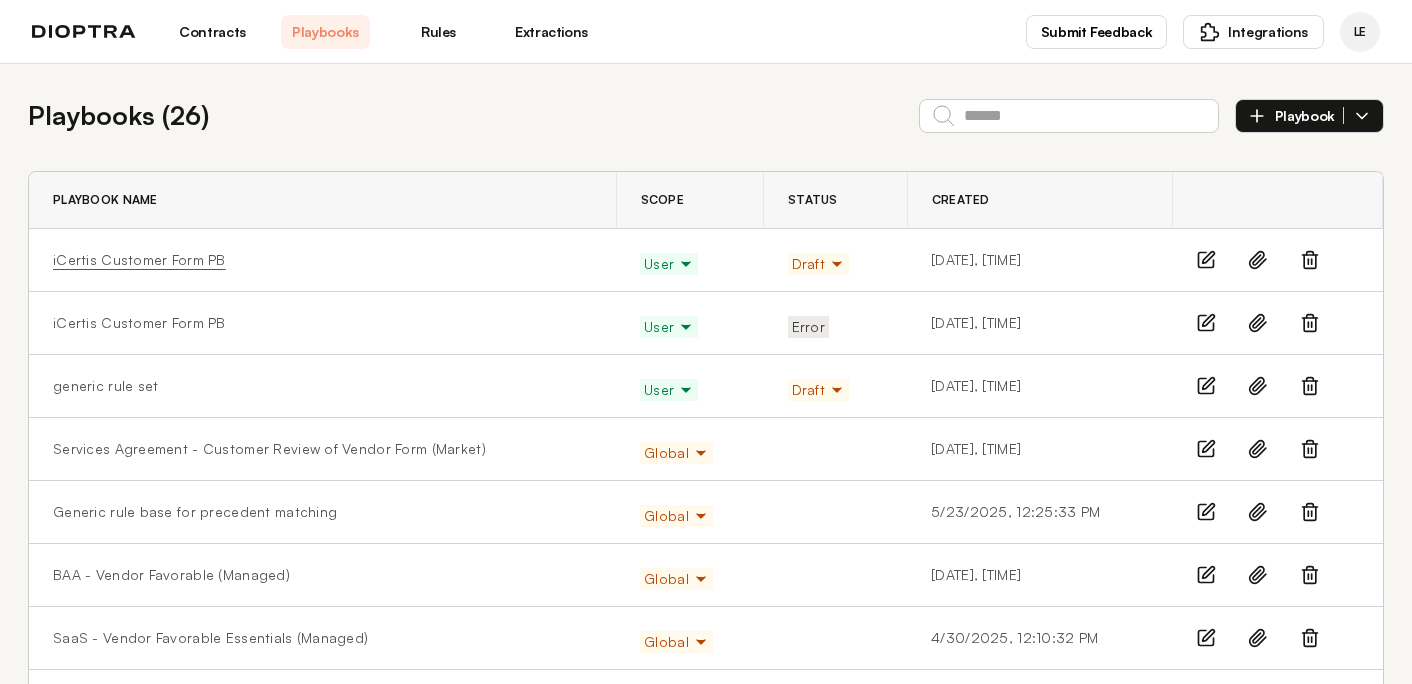 click on "iCertis Customer Form PB" at bounding box center [139, 260] 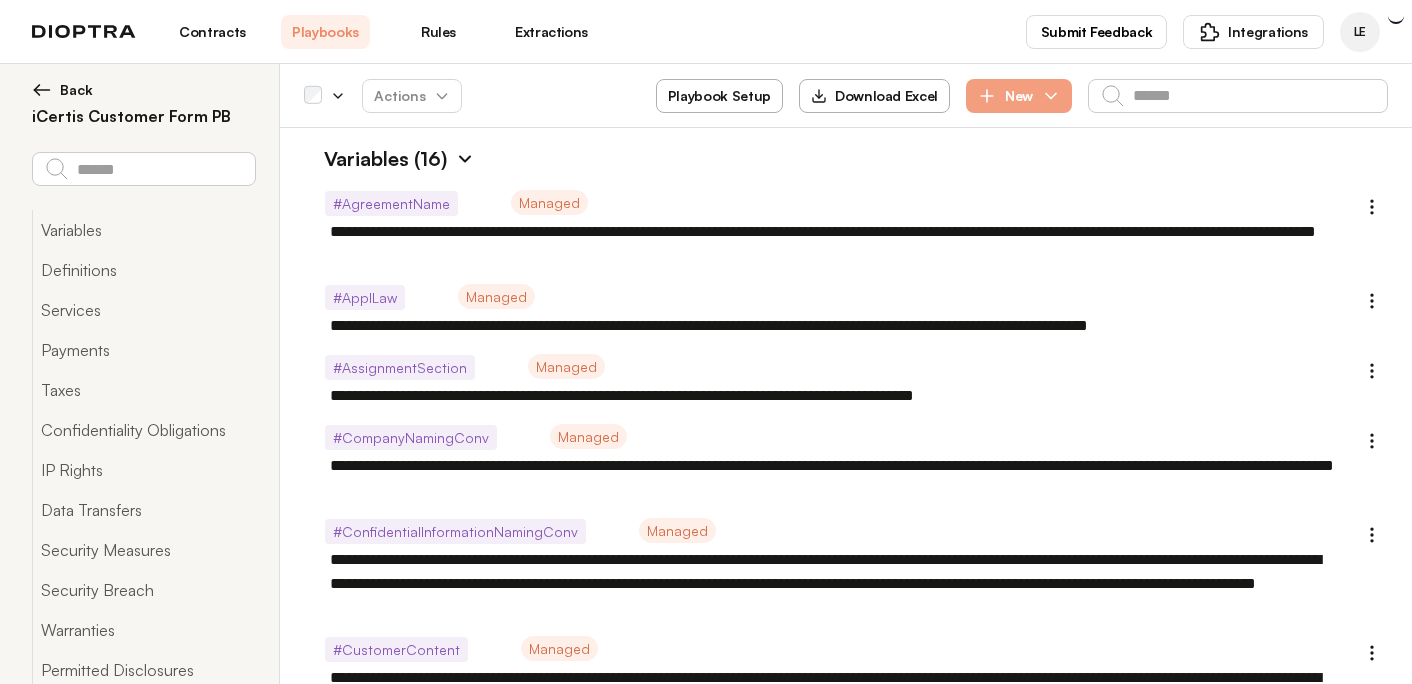 type on "*" 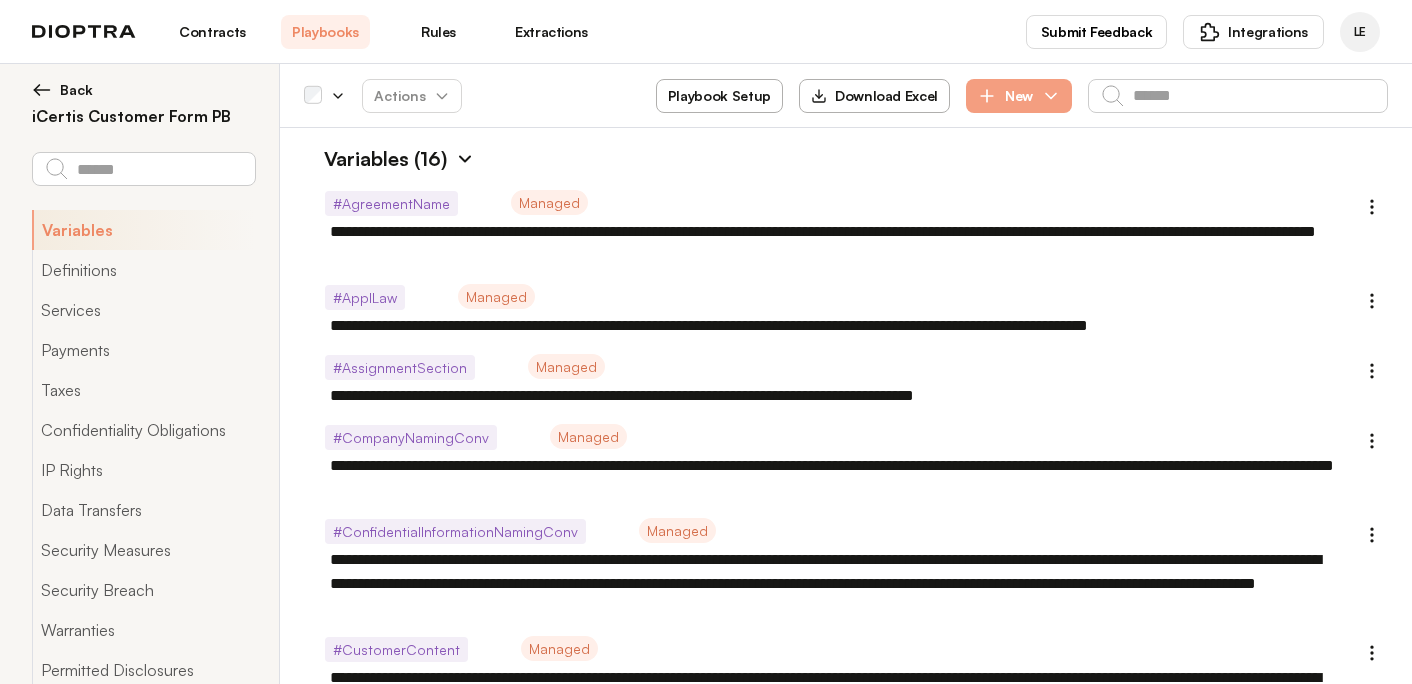 click on "Playbook Setup" at bounding box center (719, 96) 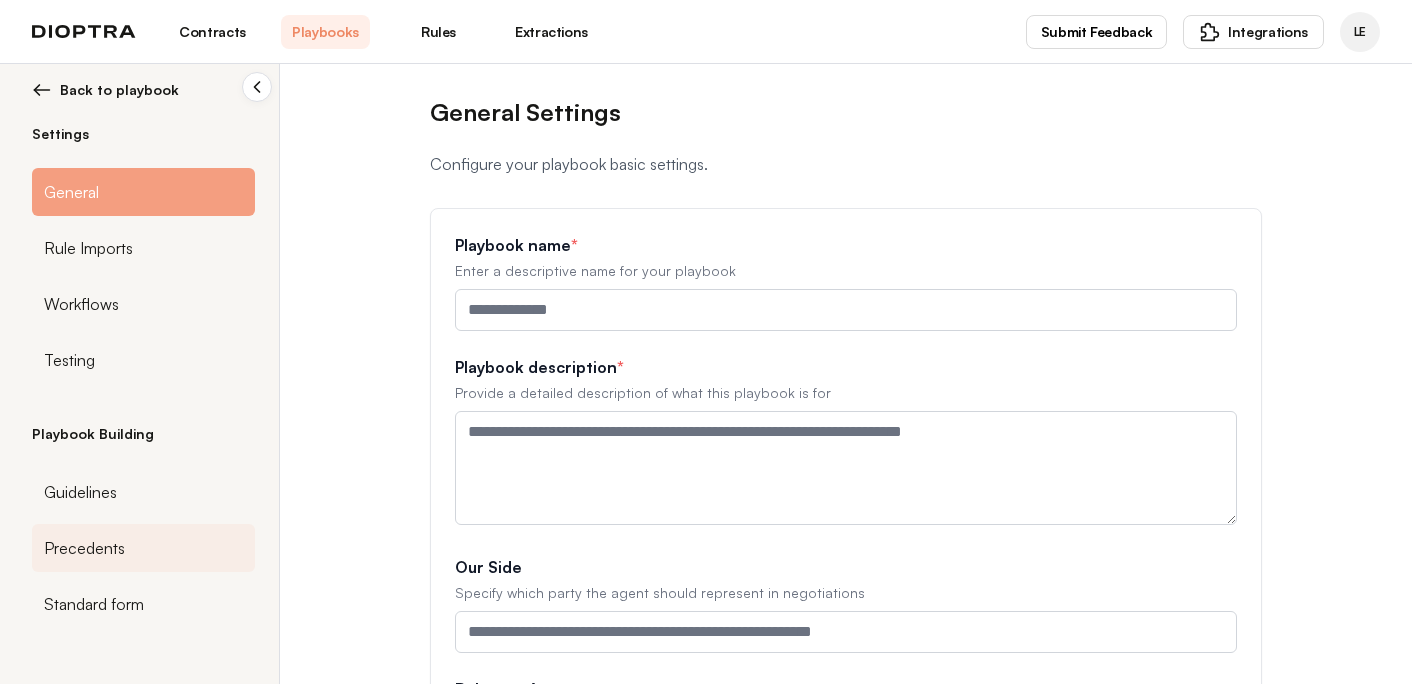 type on "**********" 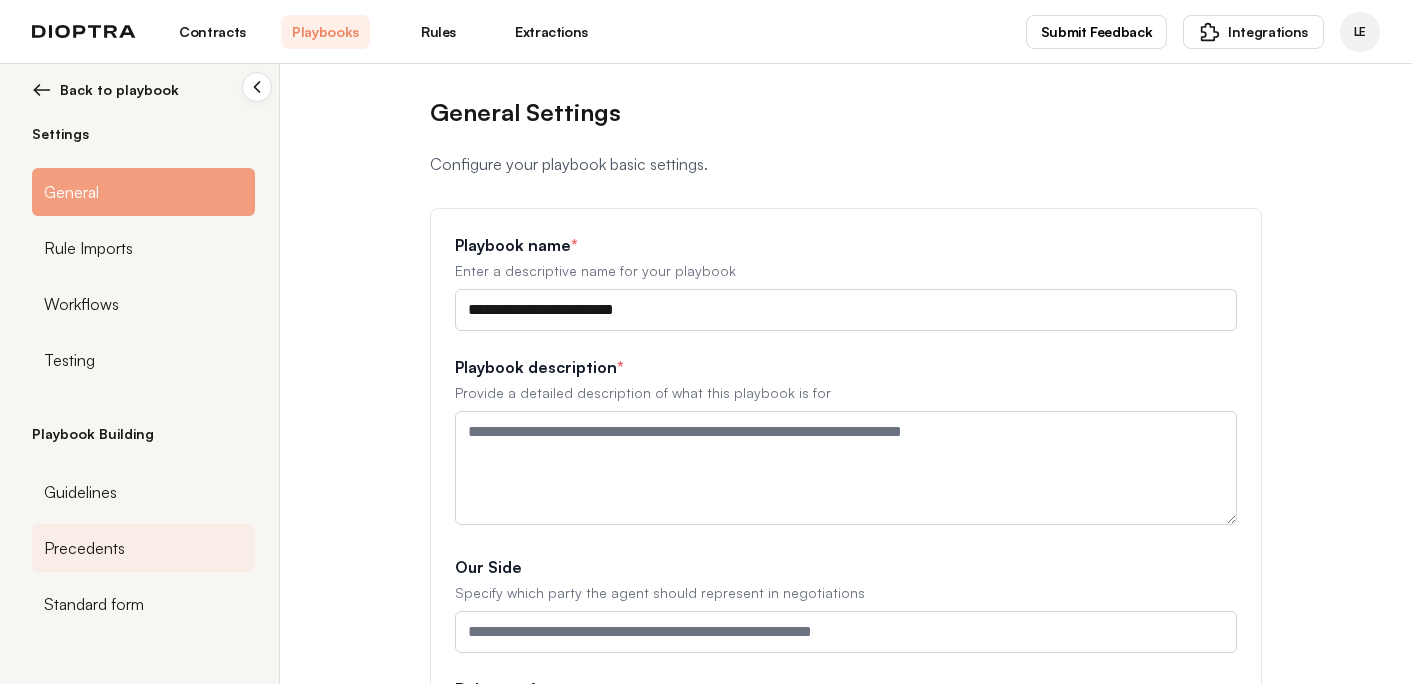 click on "Precedents" at bounding box center (143, 548) 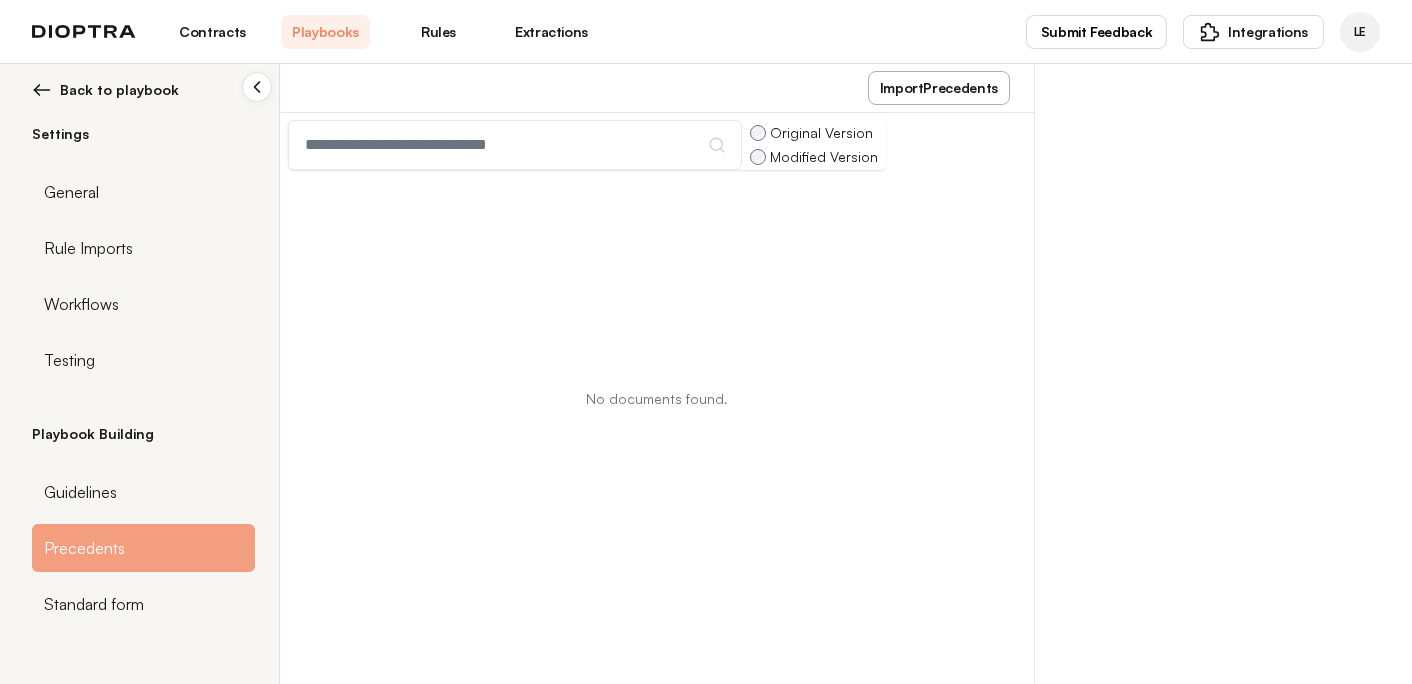 click on "Import  Precedents" at bounding box center [939, 88] 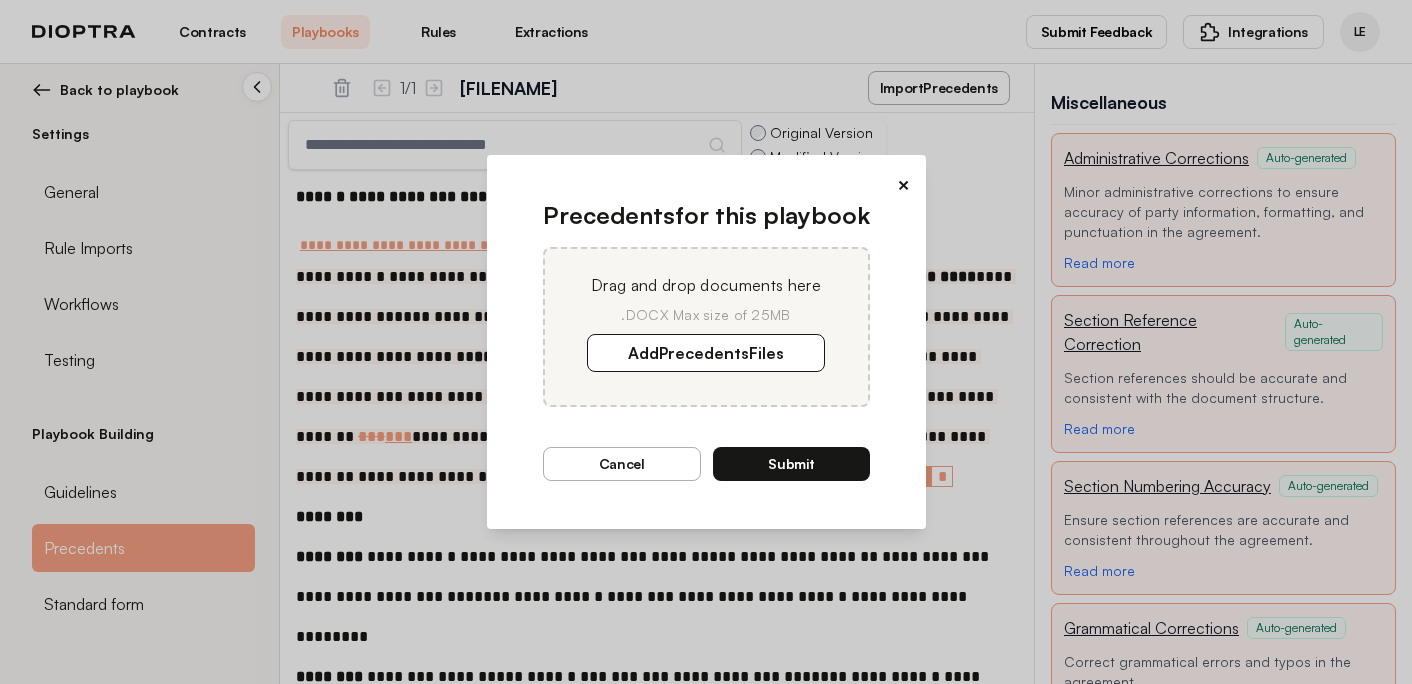 click on "×" at bounding box center (903, 185) 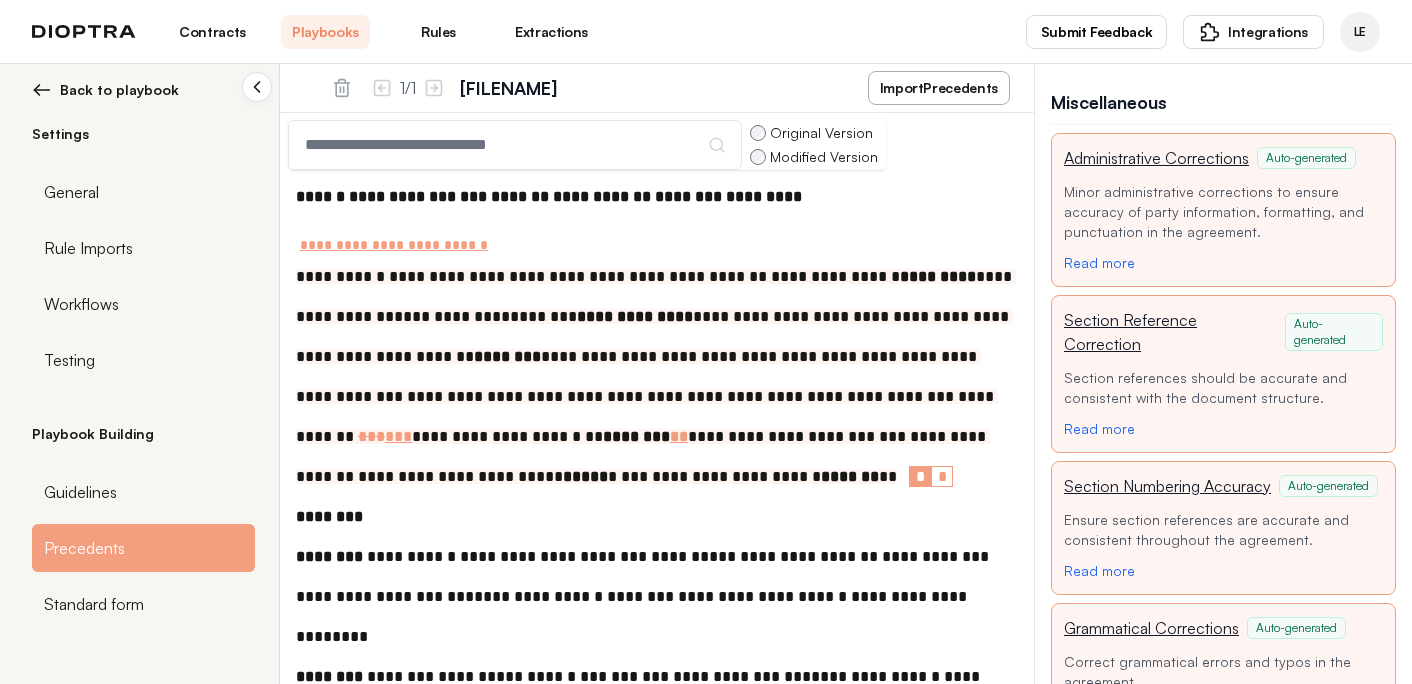click on "Import  Precedents" at bounding box center [939, 88] 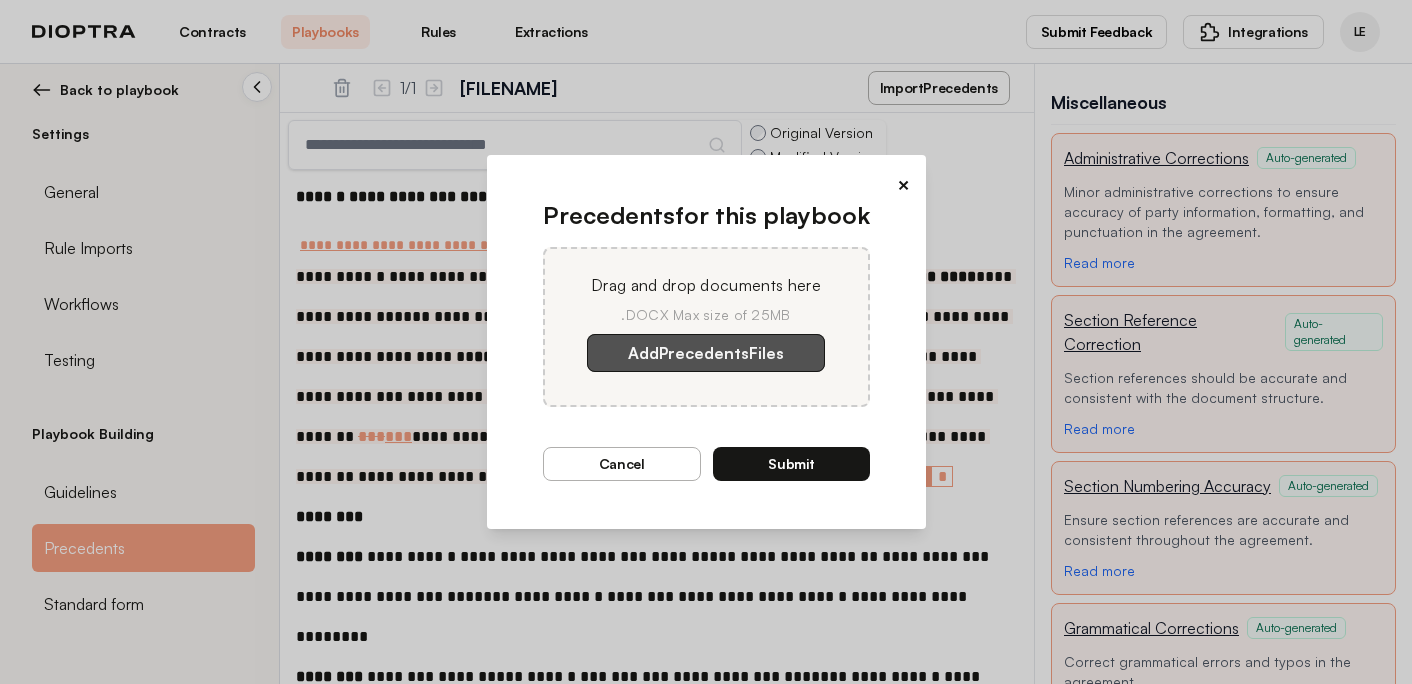 click on "Add  Precedents  Files" at bounding box center (706, 353) 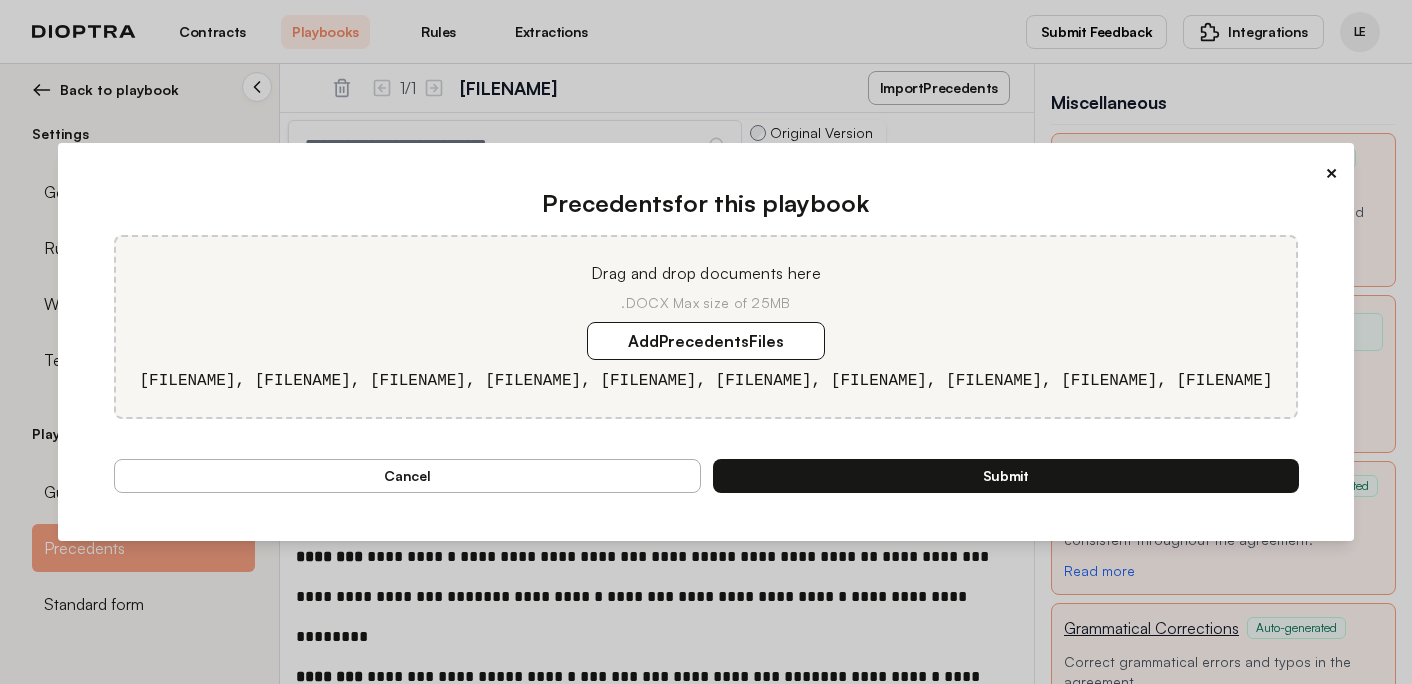 click on "Submit" at bounding box center [1006, 476] 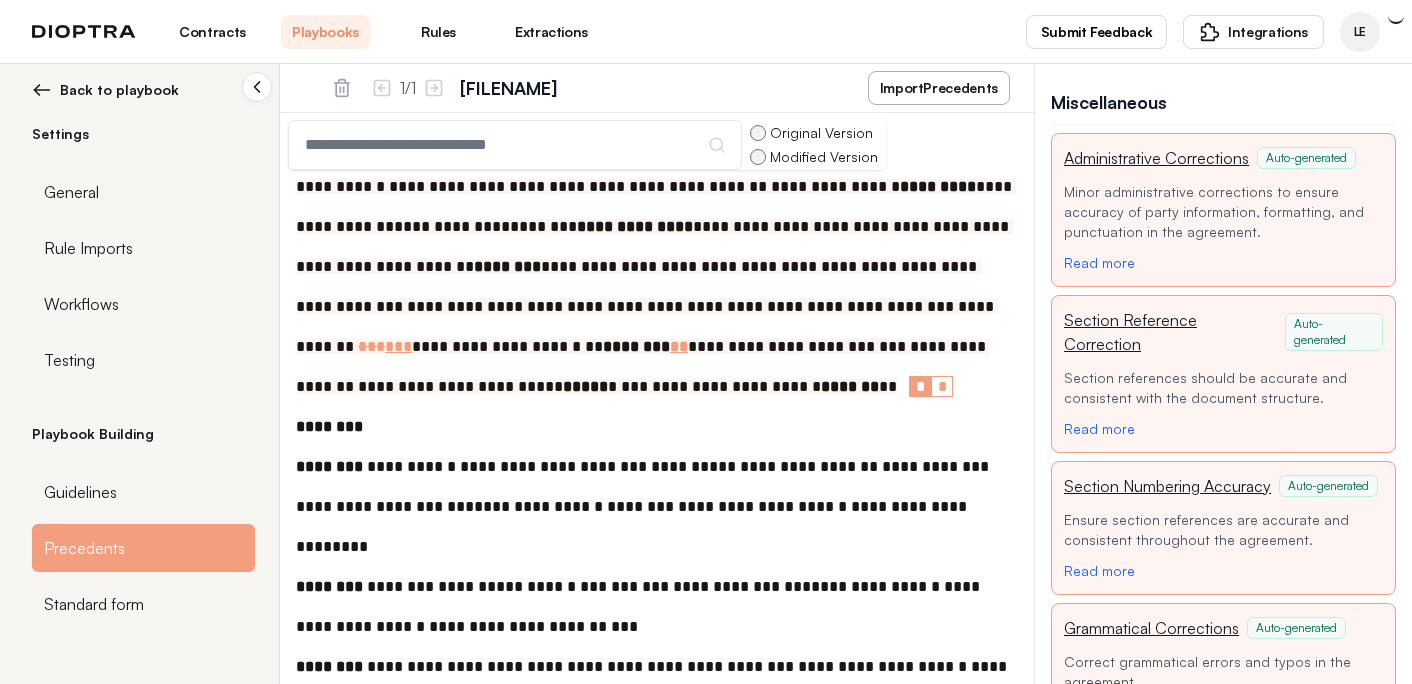 scroll, scrollTop: 100, scrollLeft: 0, axis: vertical 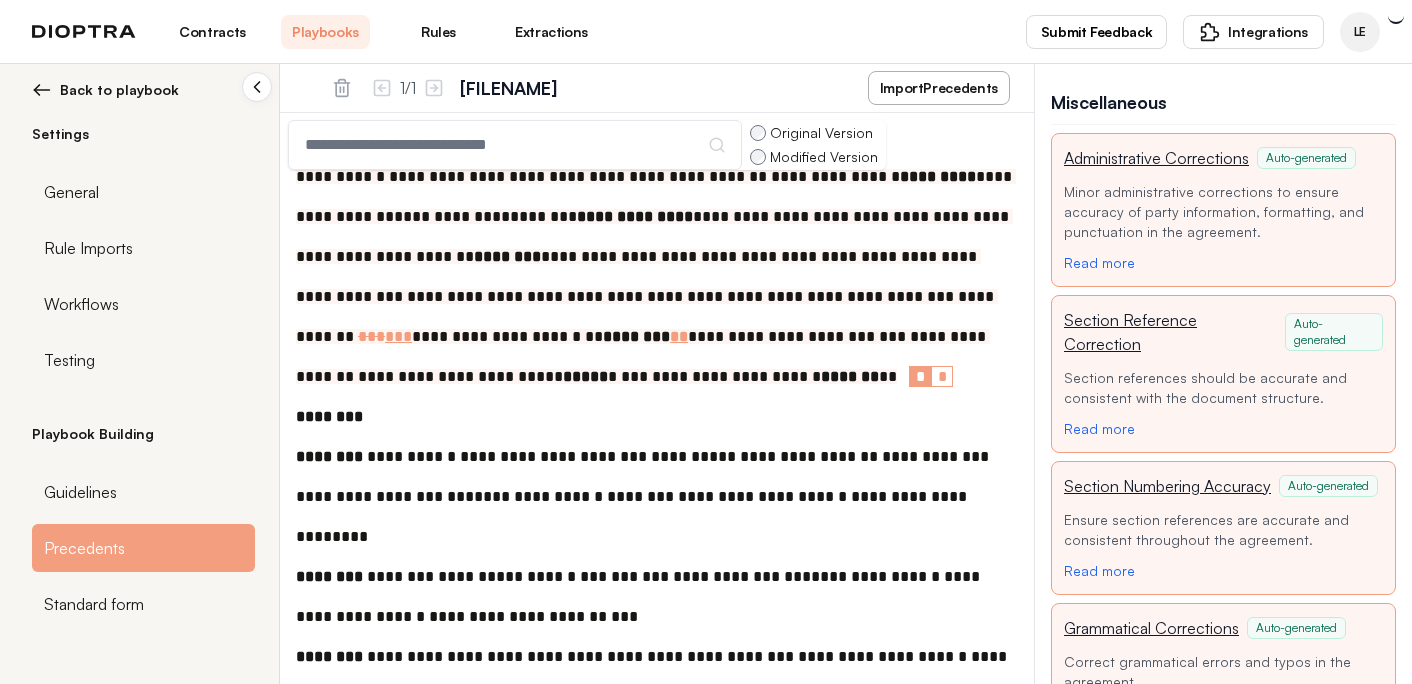click on "*" at bounding box center [942, 376] 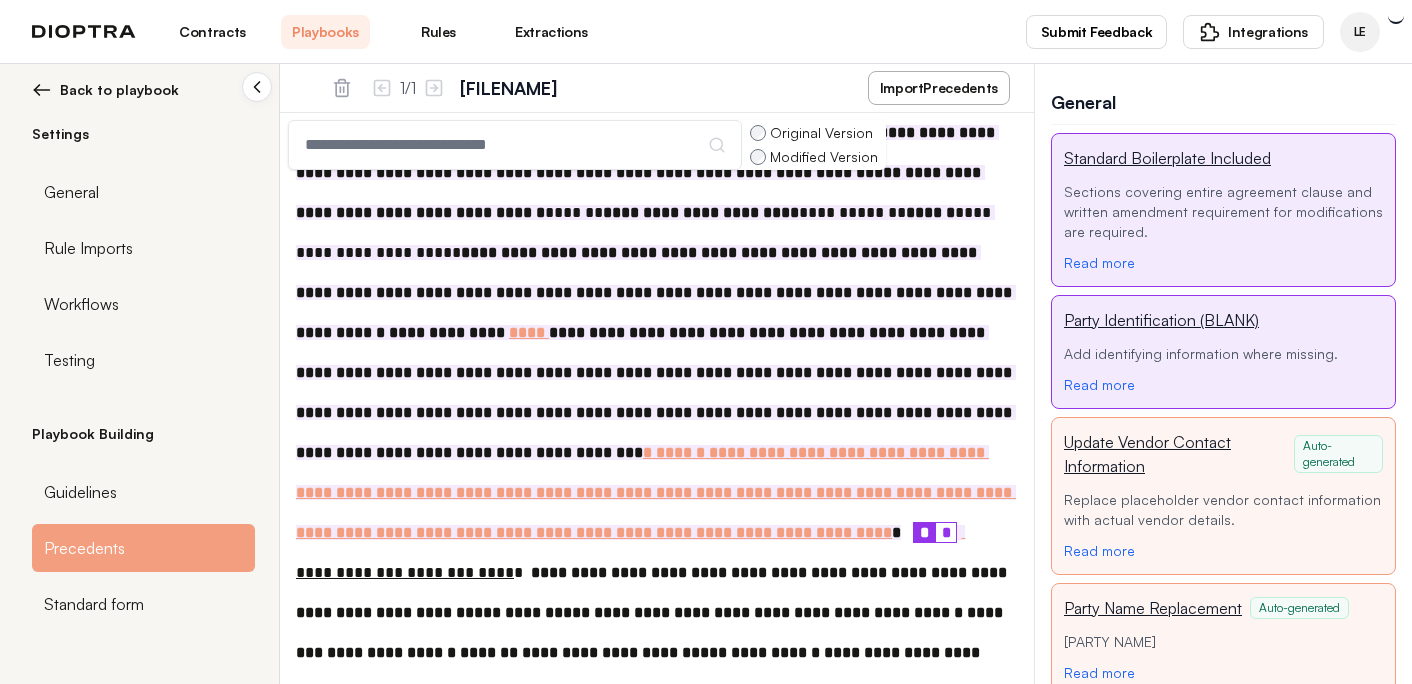 scroll, scrollTop: 1866, scrollLeft: 0, axis: vertical 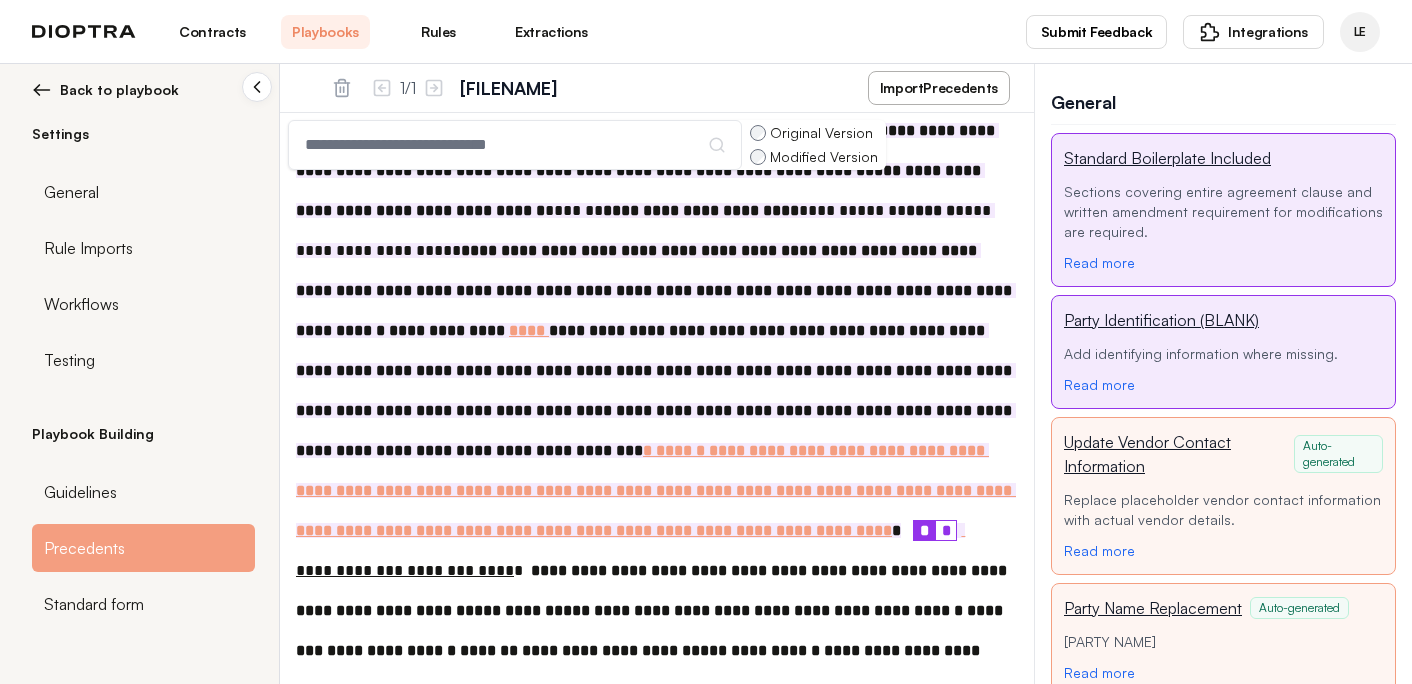 click on "*" at bounding box center (946, 530) 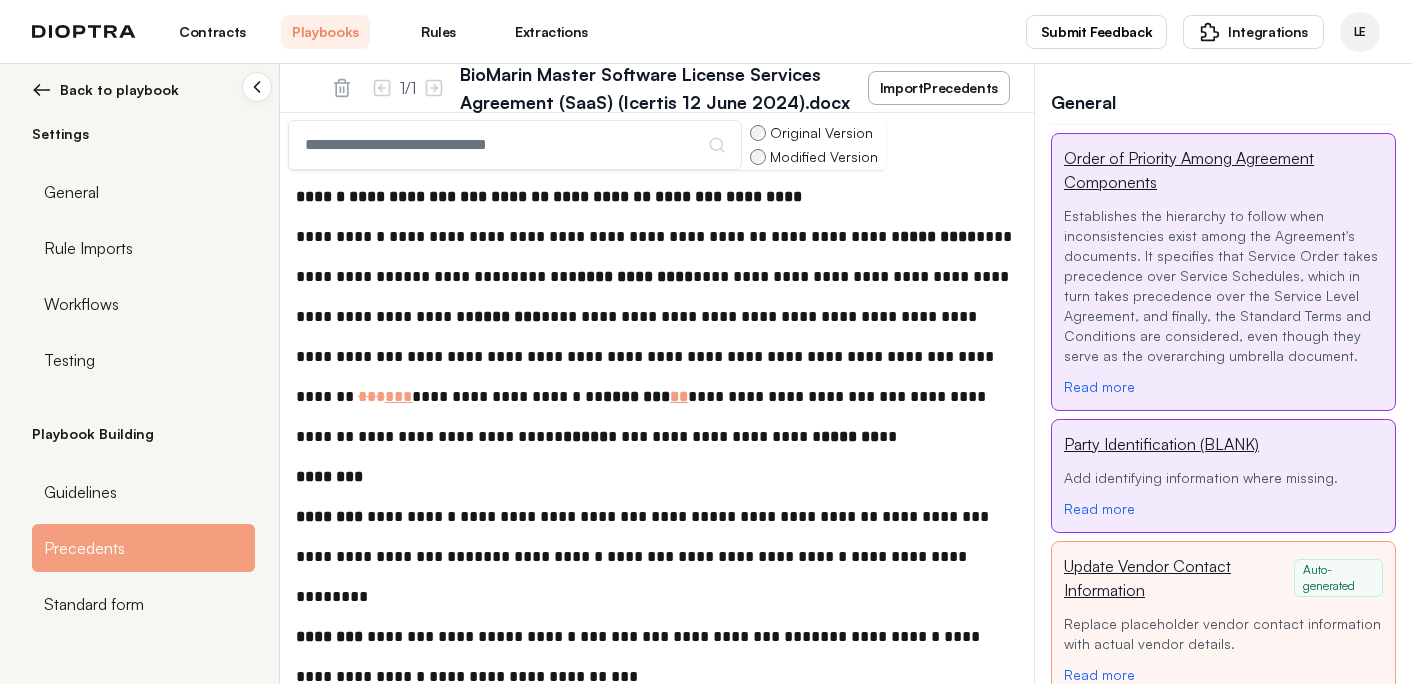 scroll, scrollTop: 0, scrollLeft: 0, axis: both 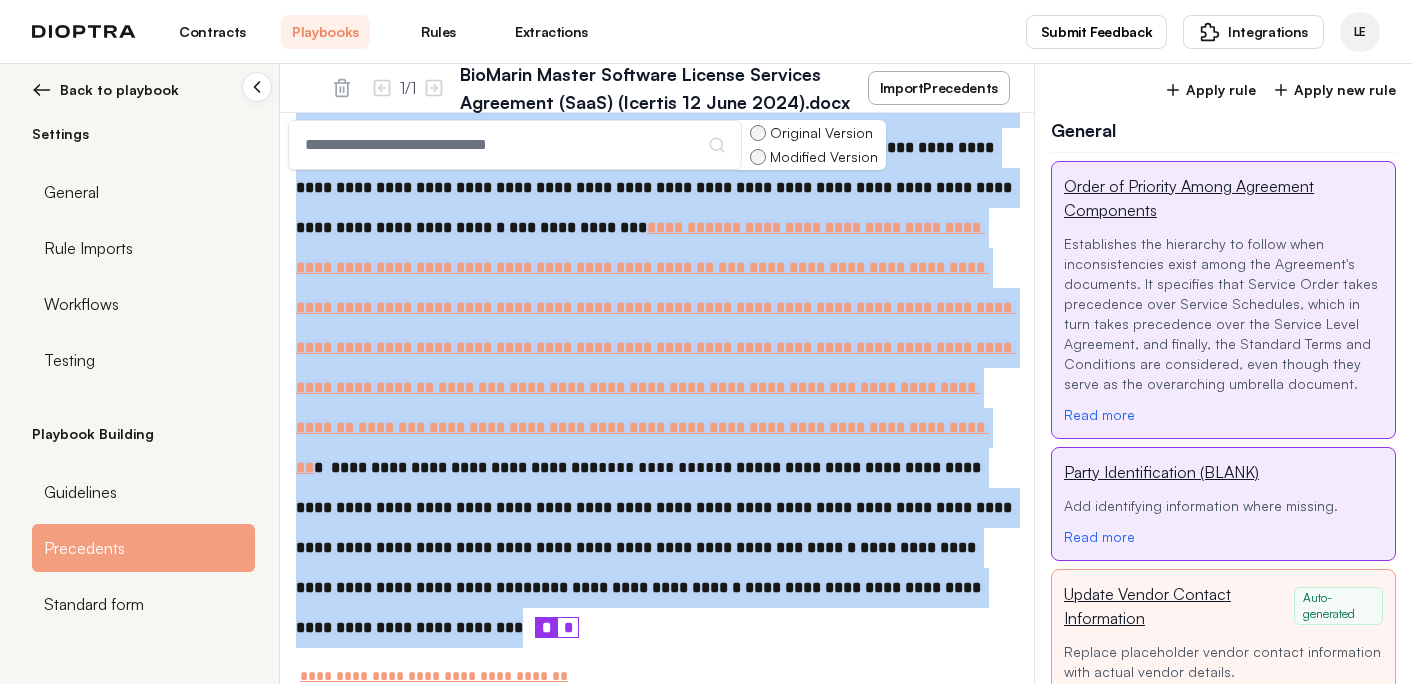 drag, startPoint x: 847, startPoint y: 217, endPoint x: 976, endPoint y: 584, distance: 389.01157 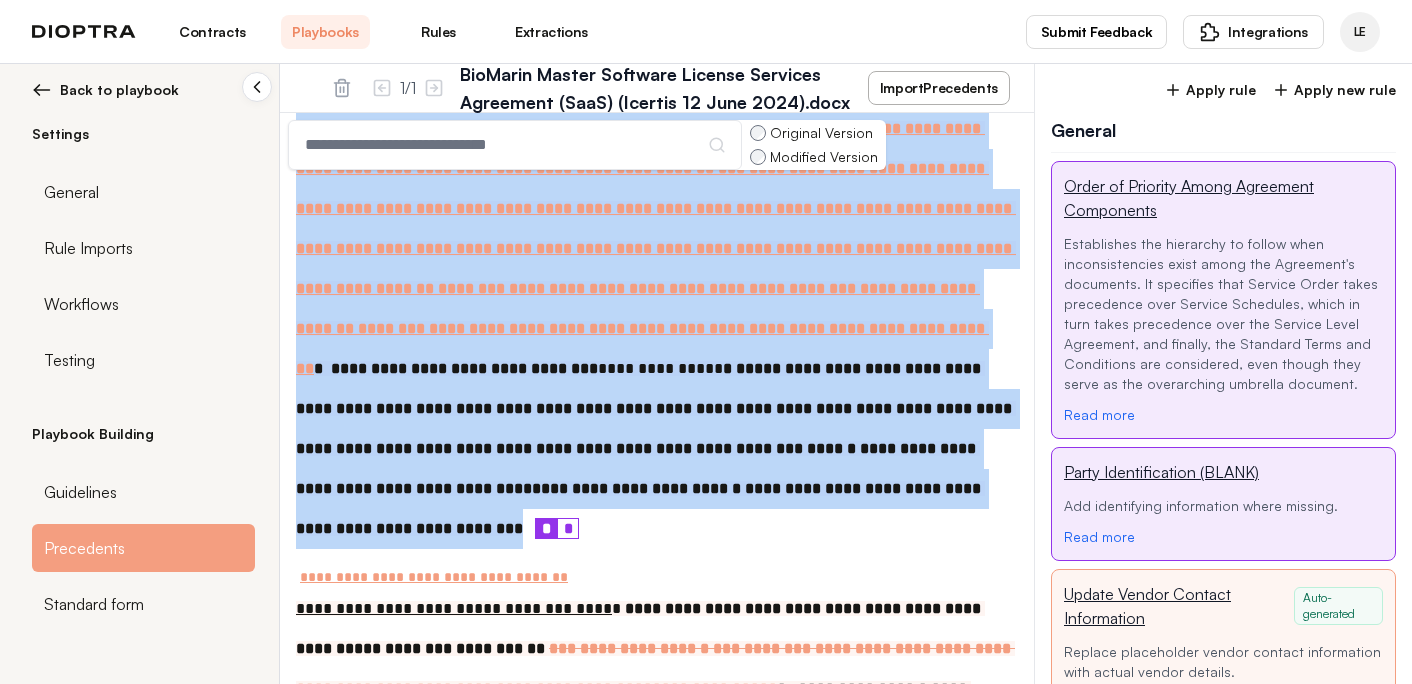 scroll, scrollTop: 3127, scrollLeft: 0, axis: vertical 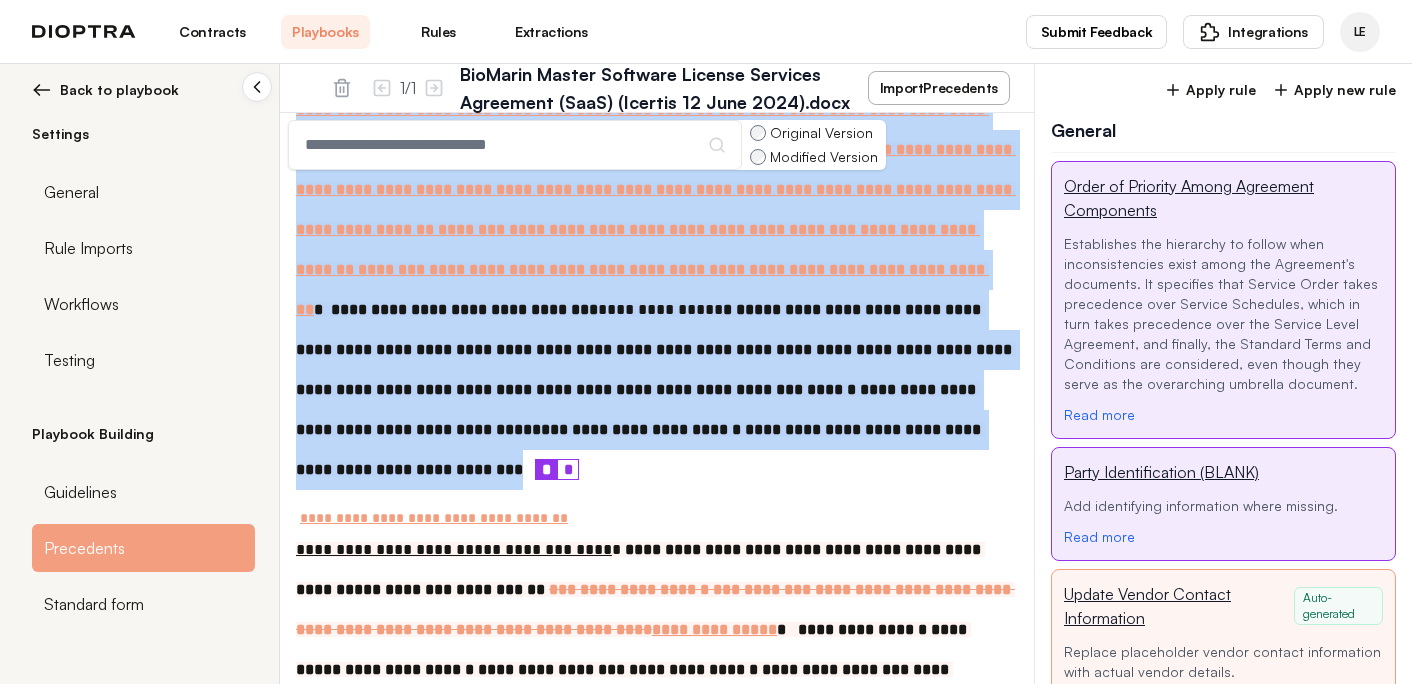 click on "Apply rule" at bounding box center (1210, 90) 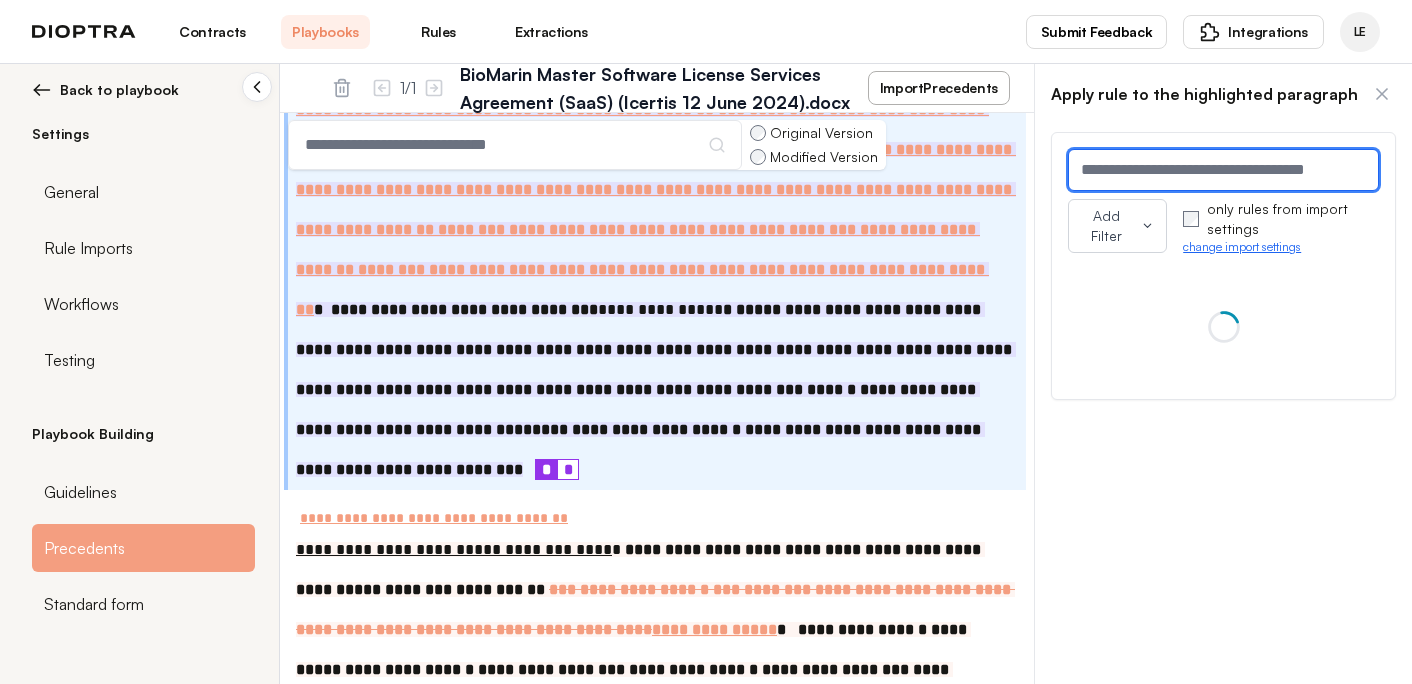 click at bounding box center [1223, 170] 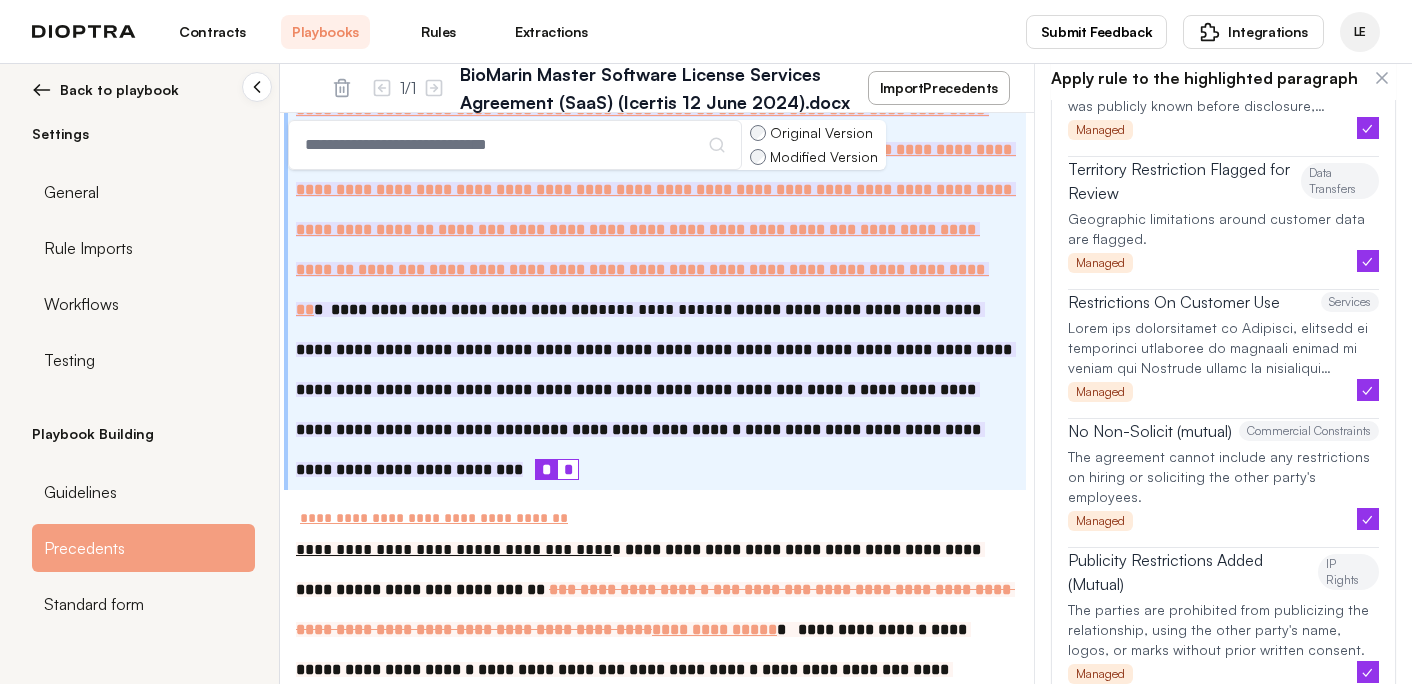 scroll, scrollTop: 385, scrollLeft: 0, axis: vertical 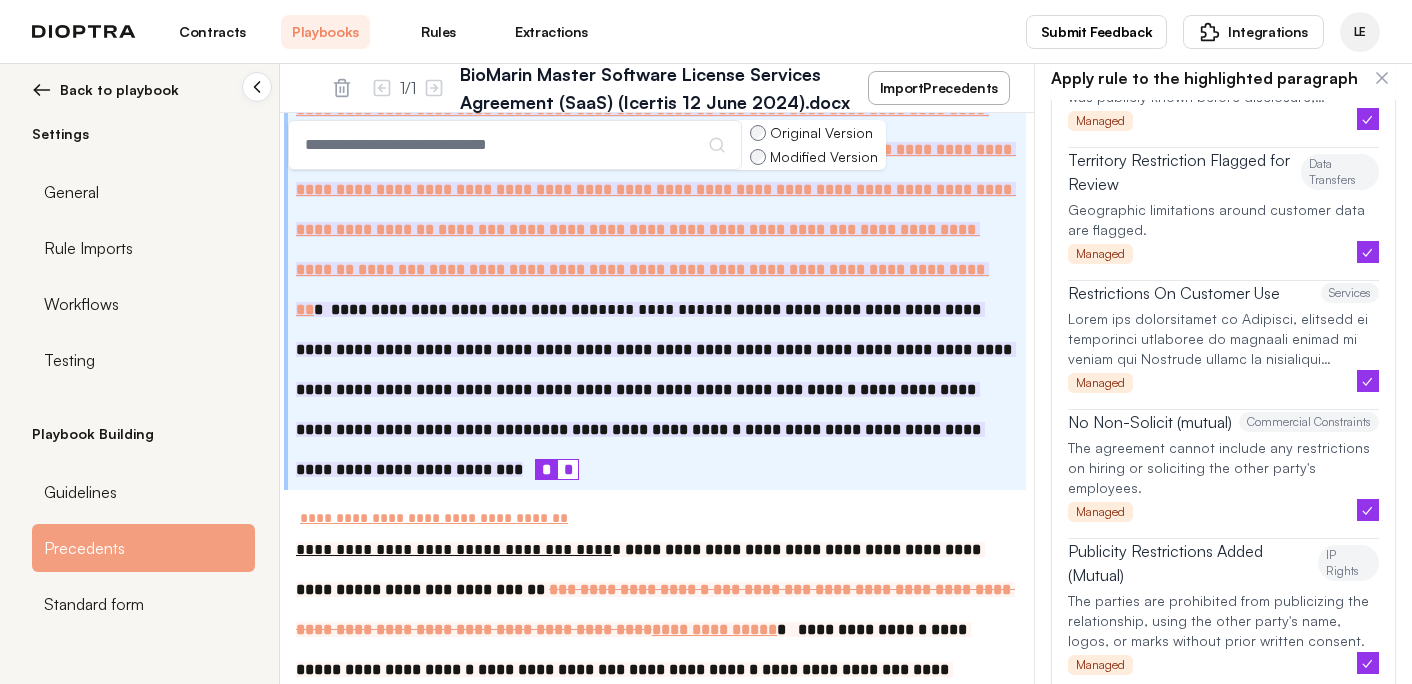 type on "**********" 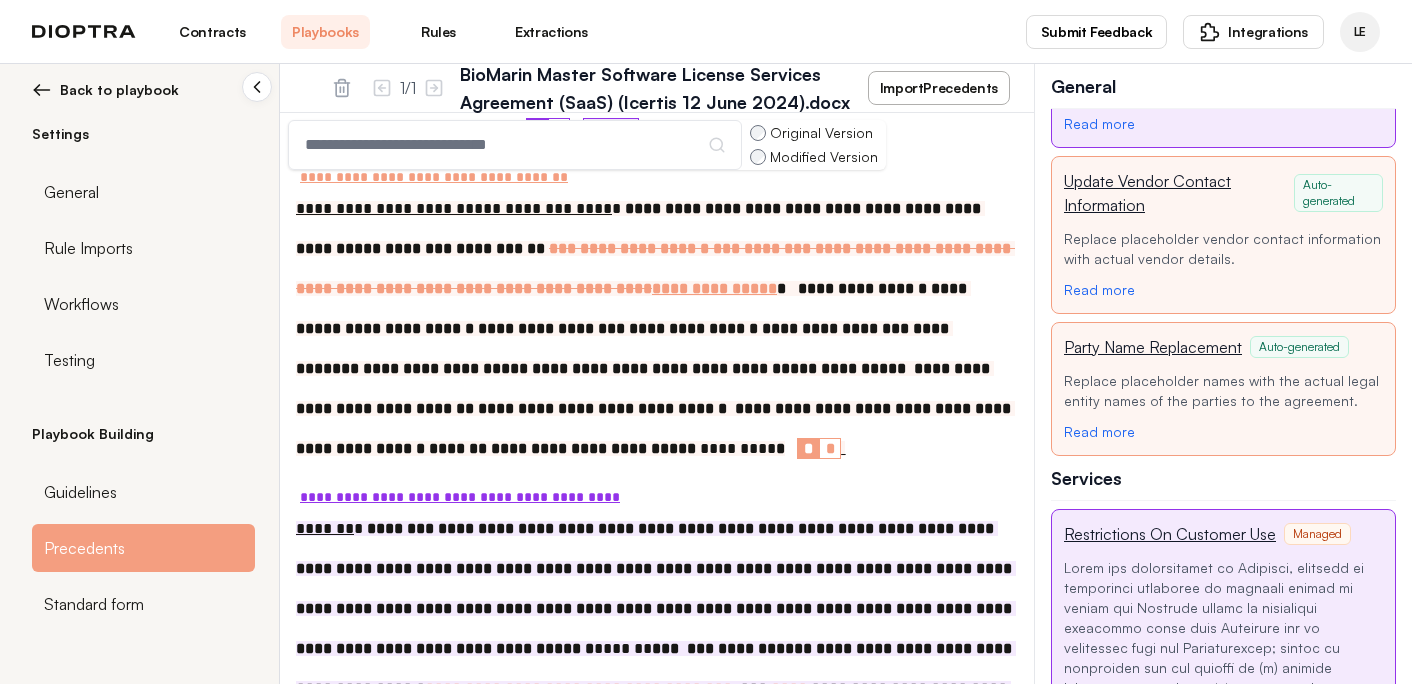 scroll, scrollTop: 3469, scrollLeft: 0, axis: vertical 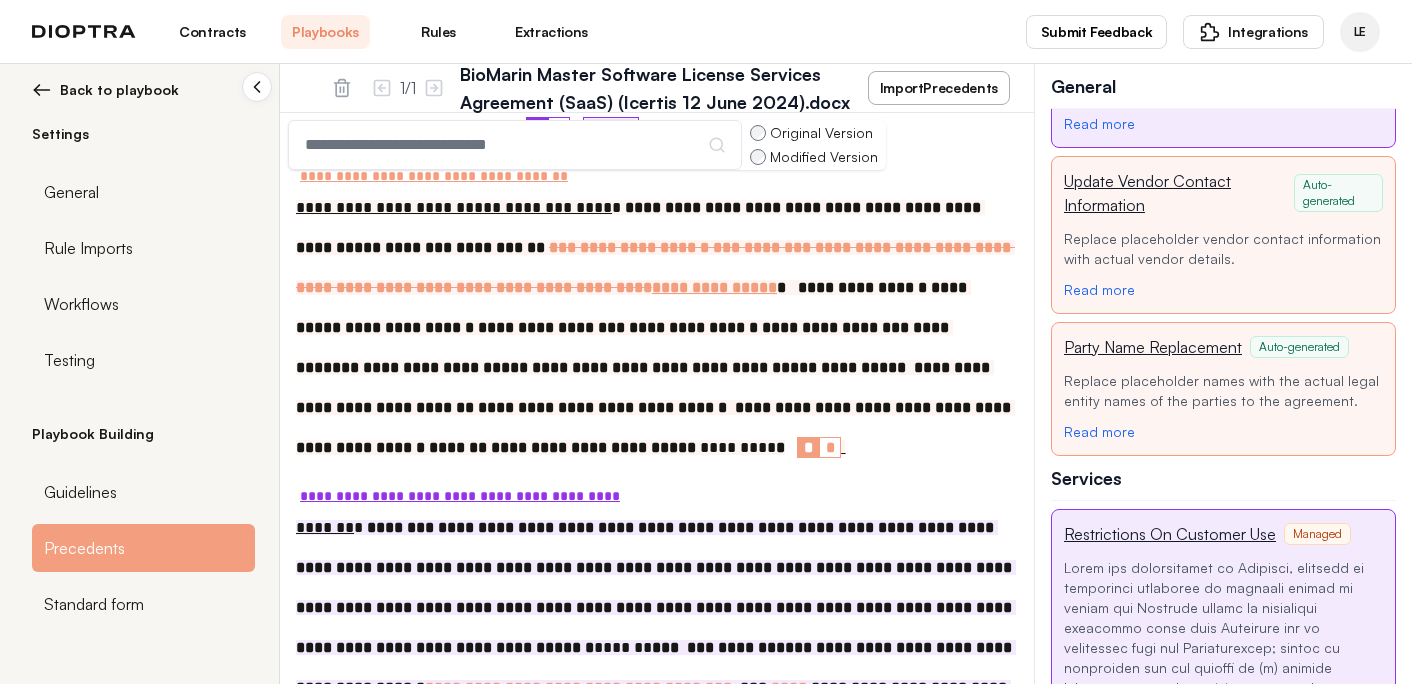 click on "*" at bounding box center [830, 447] 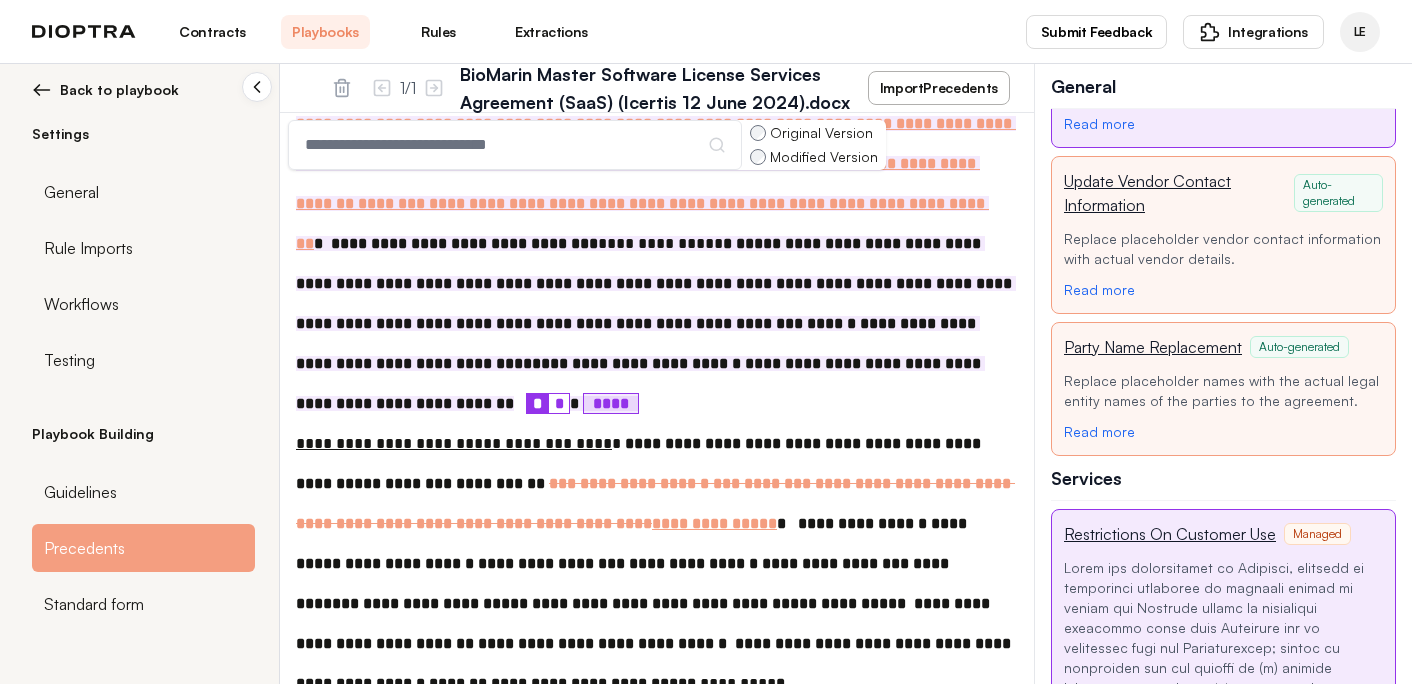 scroll, scrollTop: 3226, scrollLeft: 0, axis: vertical 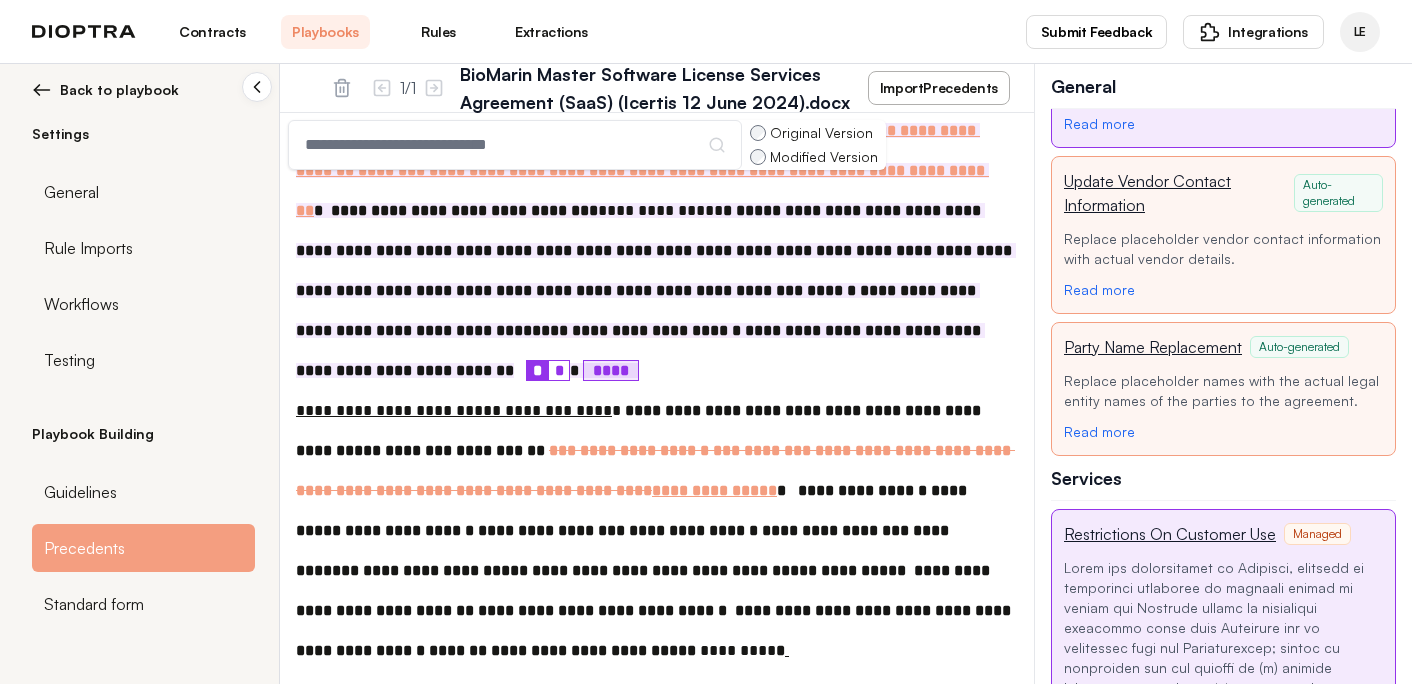 click on "*" at bounding box center [537, 370] 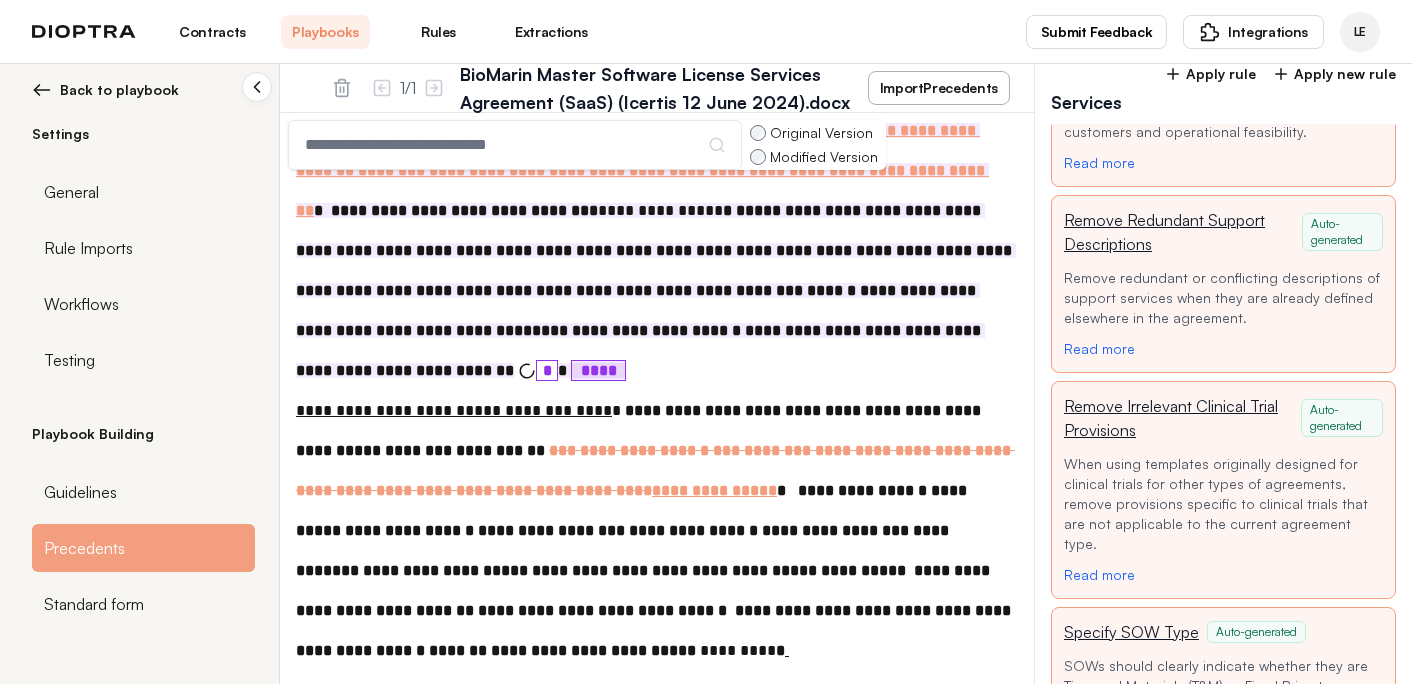 scroll, scrollTop: 3186, scrollLeft: 0, axis: vertical 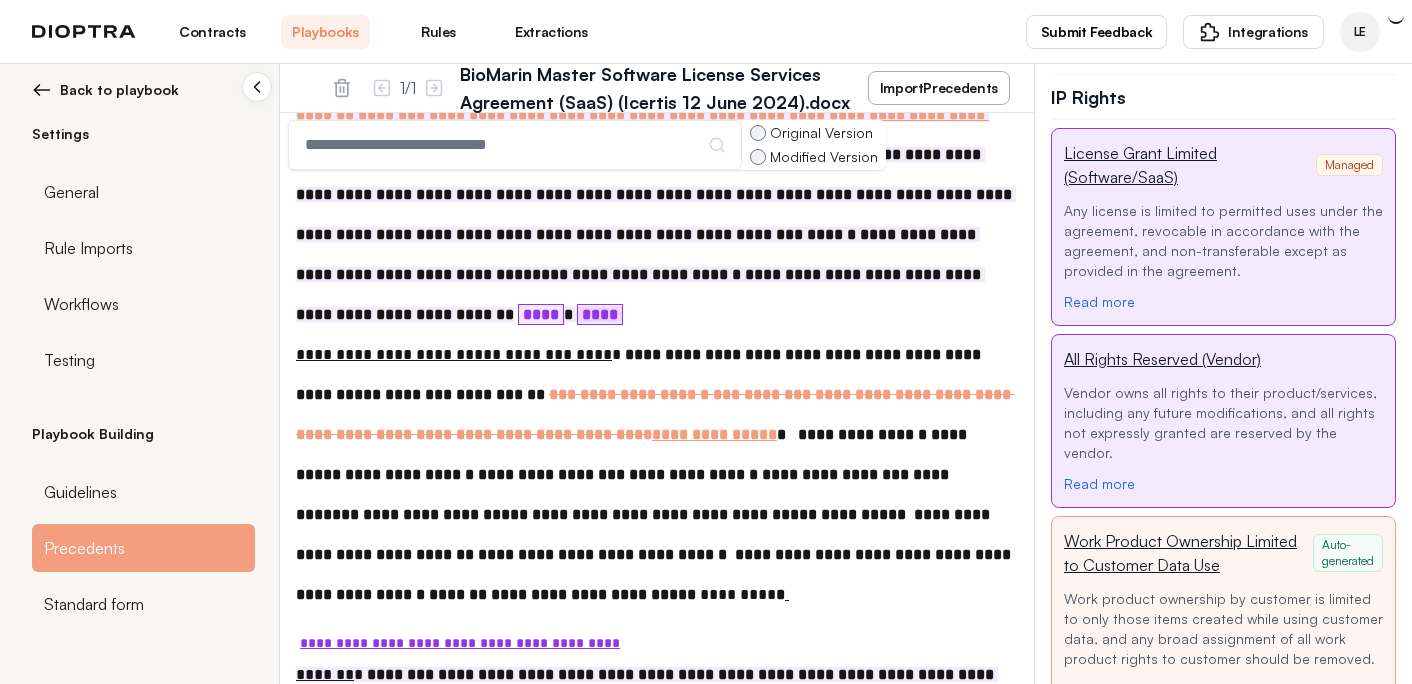click on "*" at bounding box center [317, 1114] 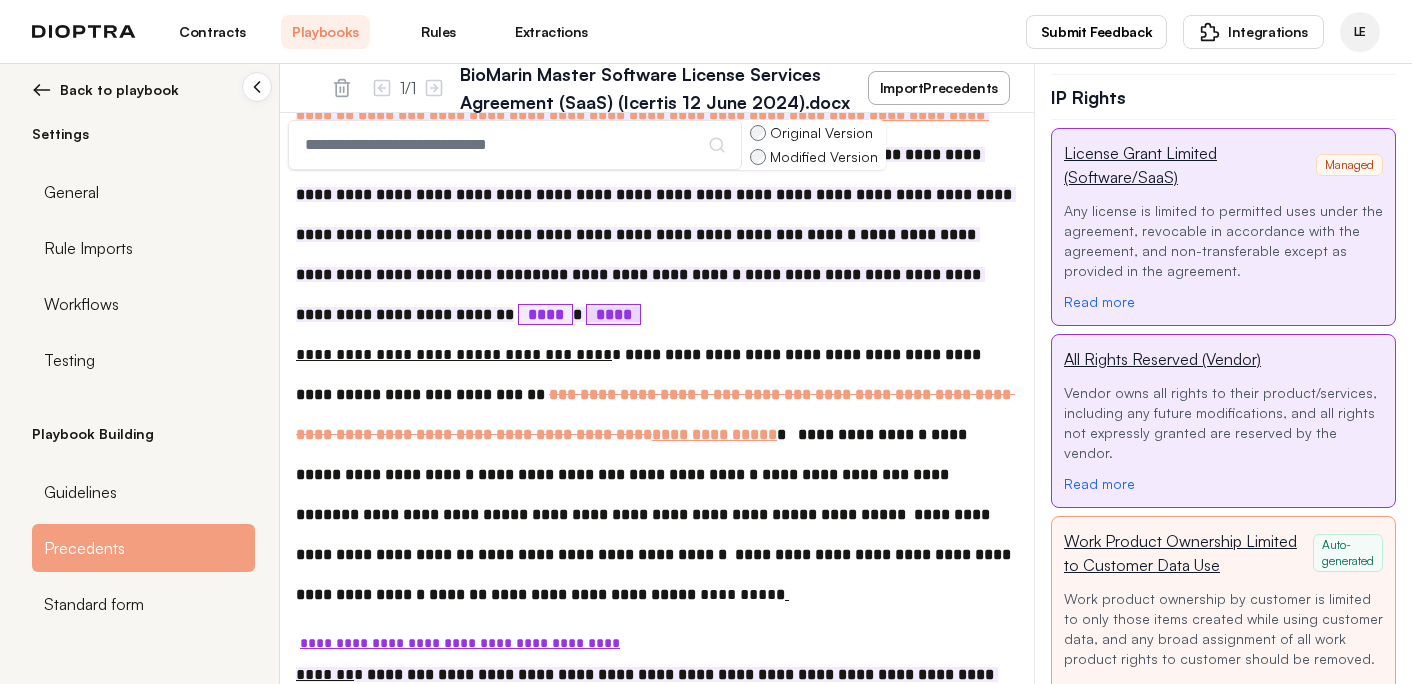 scroll, scrollTop: 0, scrollLeft: 0, axis: both 